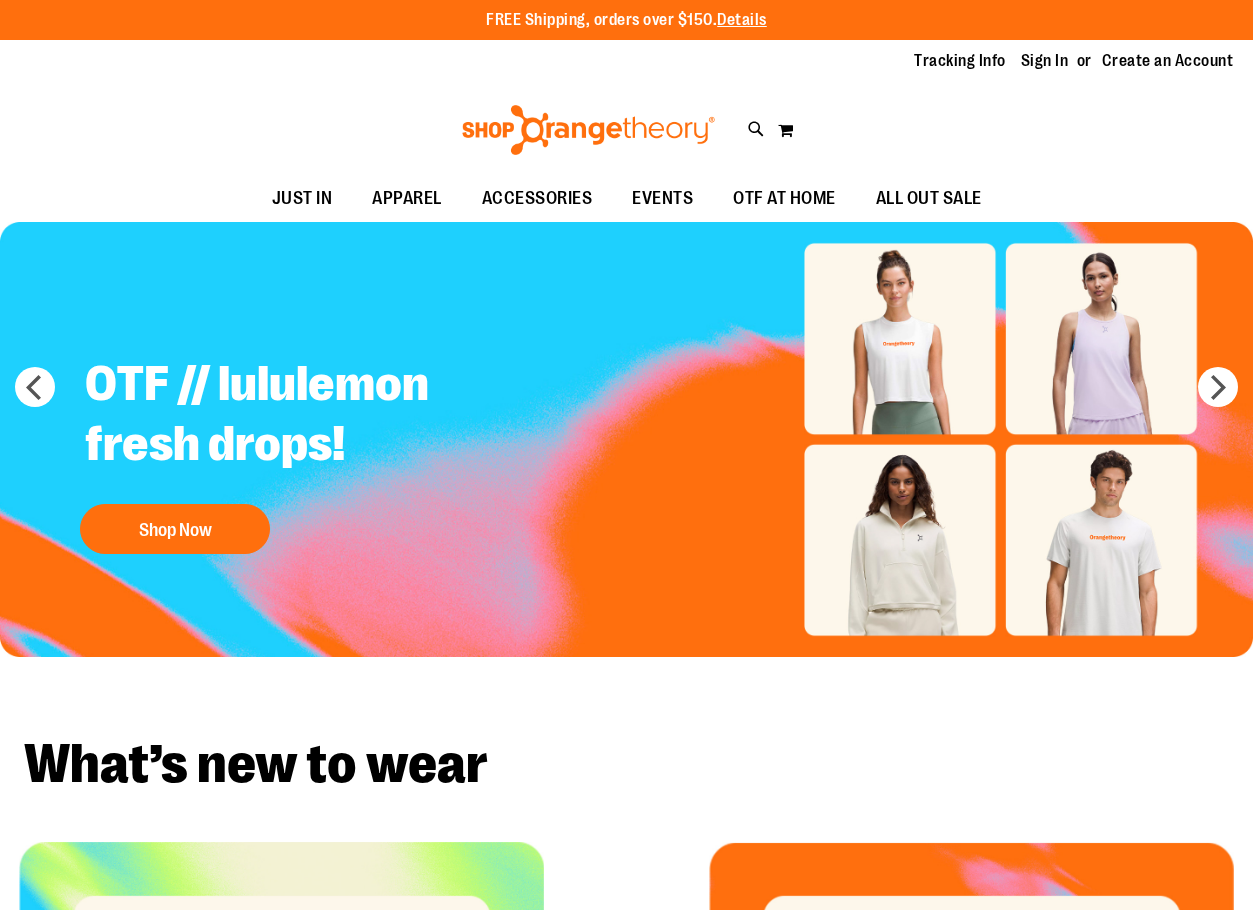 scroll, scrollTop: 0, scrollLeft: 0, axis: both 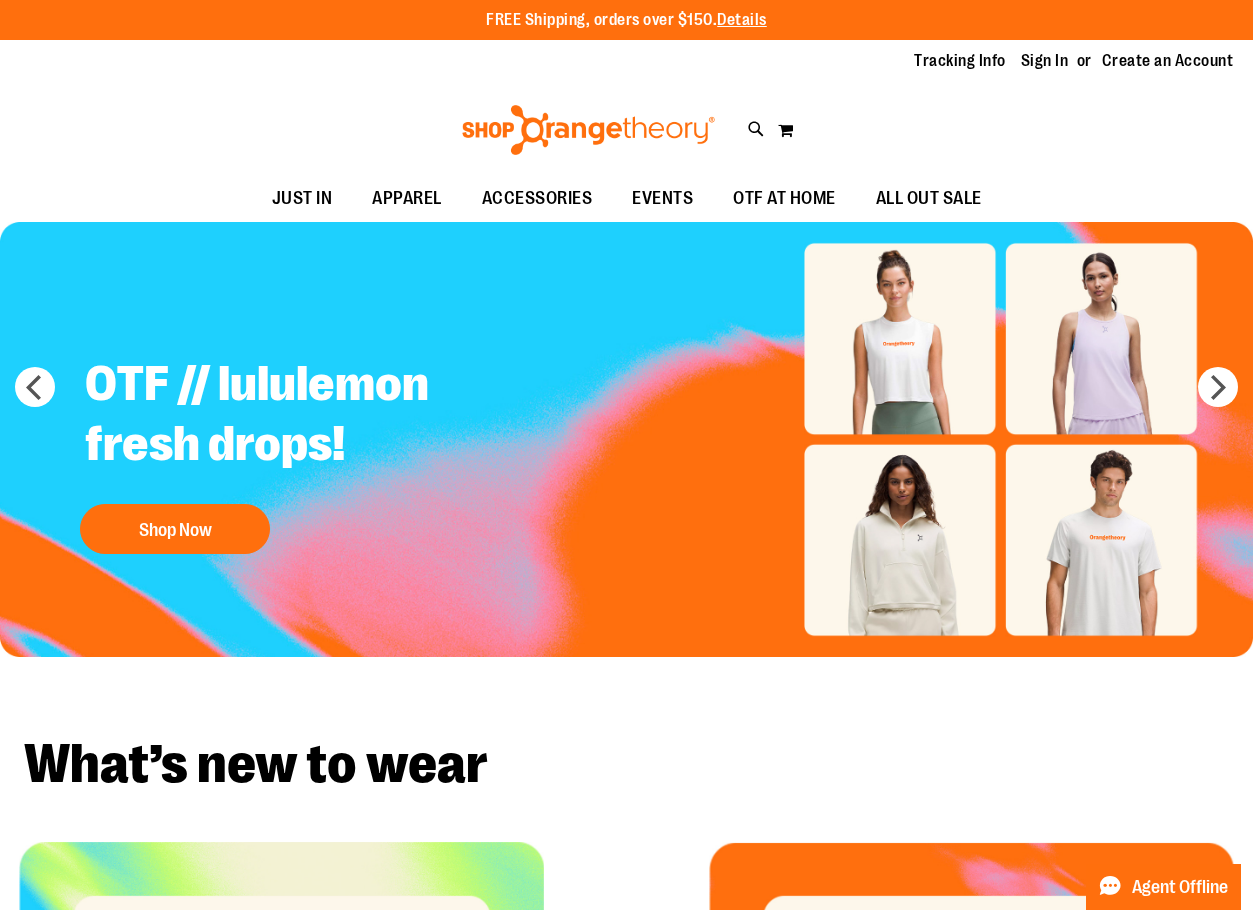 type on "**********" 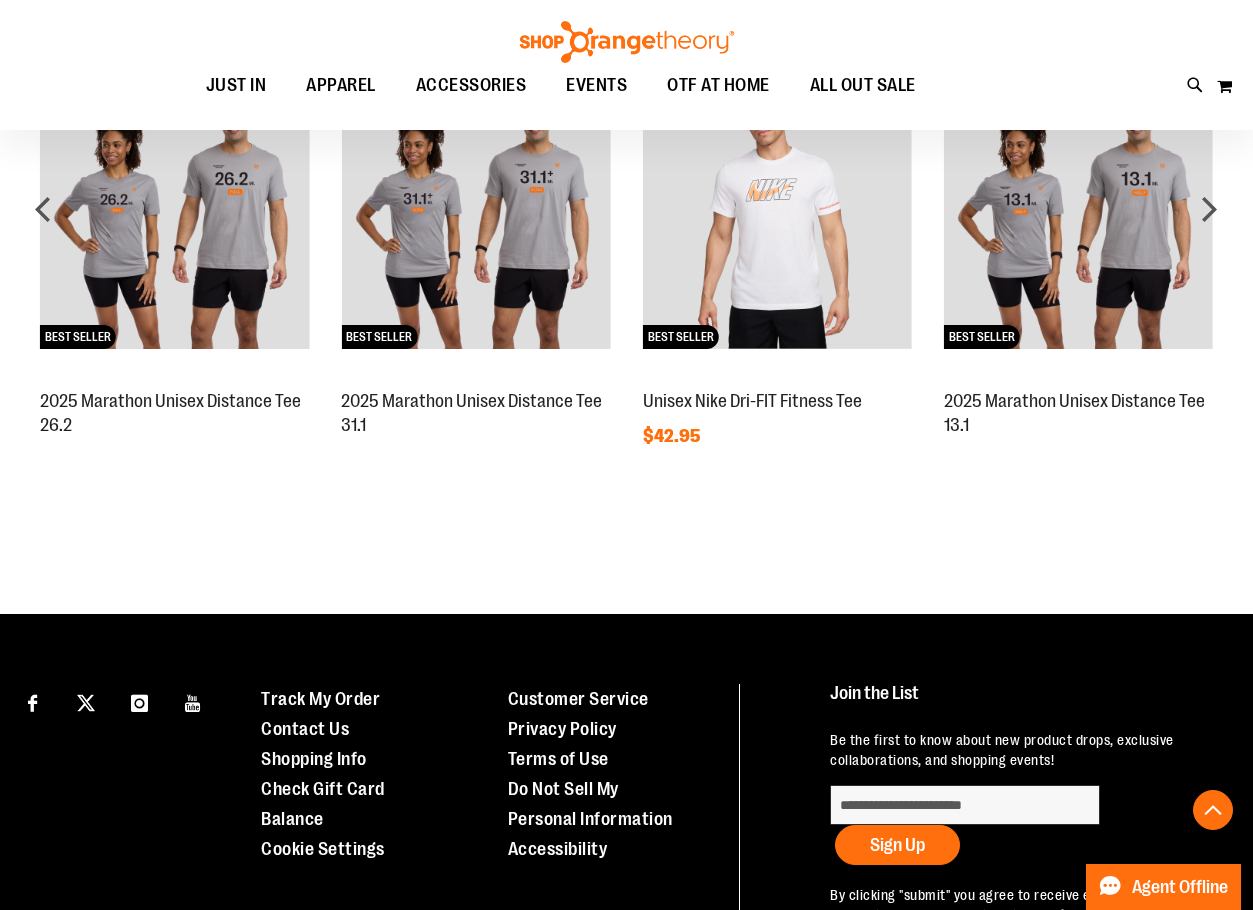 scroll, scrollTop: 1538, scrollLeft: 0, axis: vertical 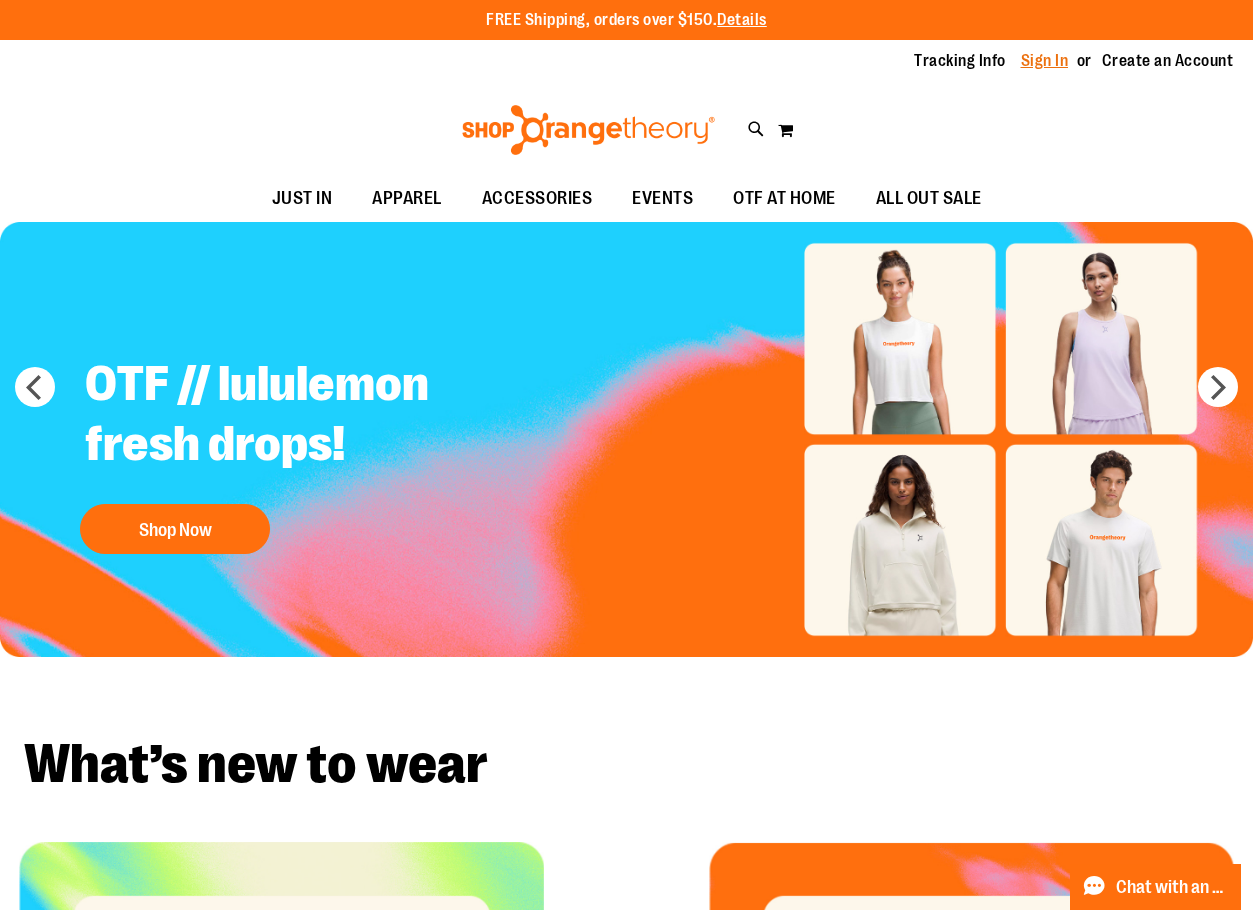 click on "Sign In" at bounding box center (1045, 61) 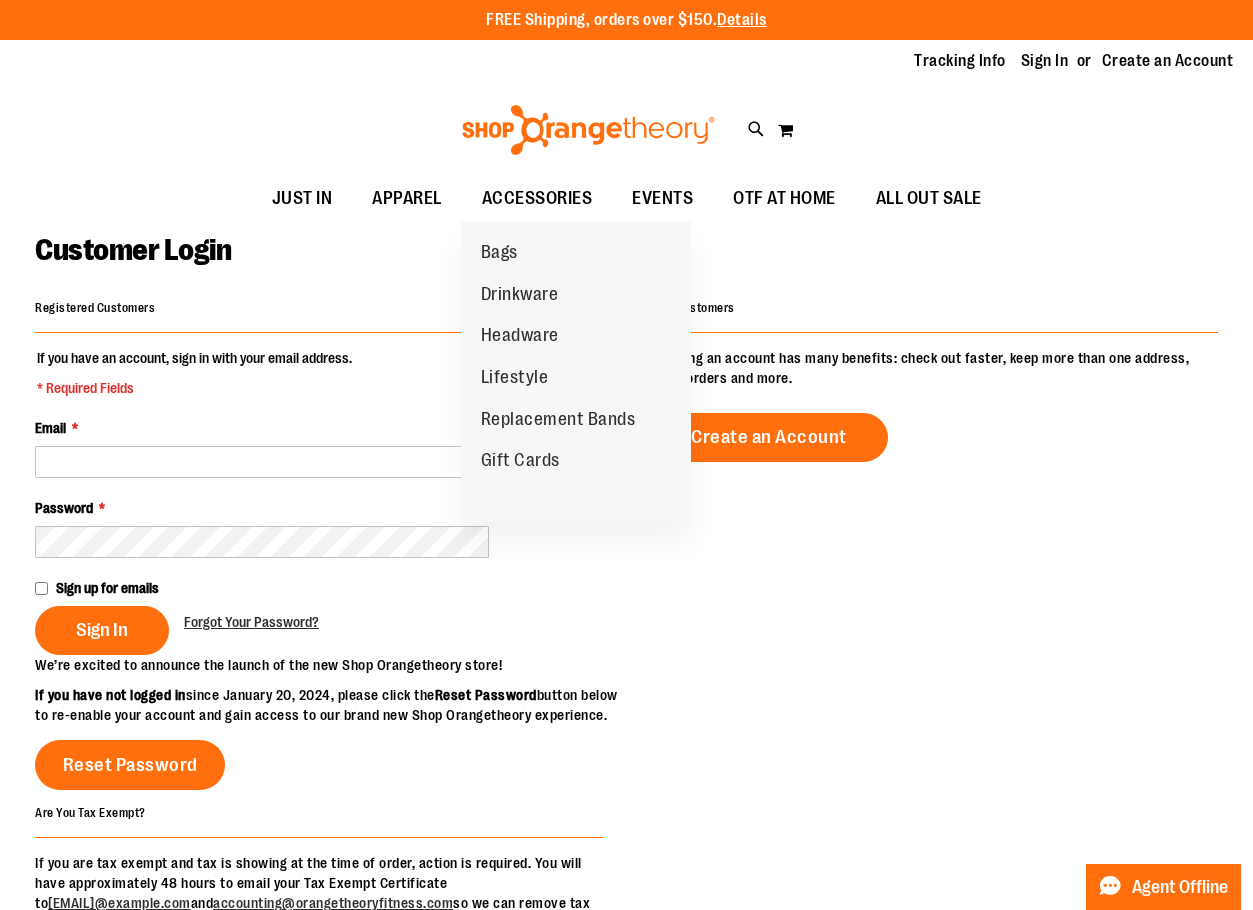 scroll, scrollTop: 0, scrollLeft: 0, axis: both 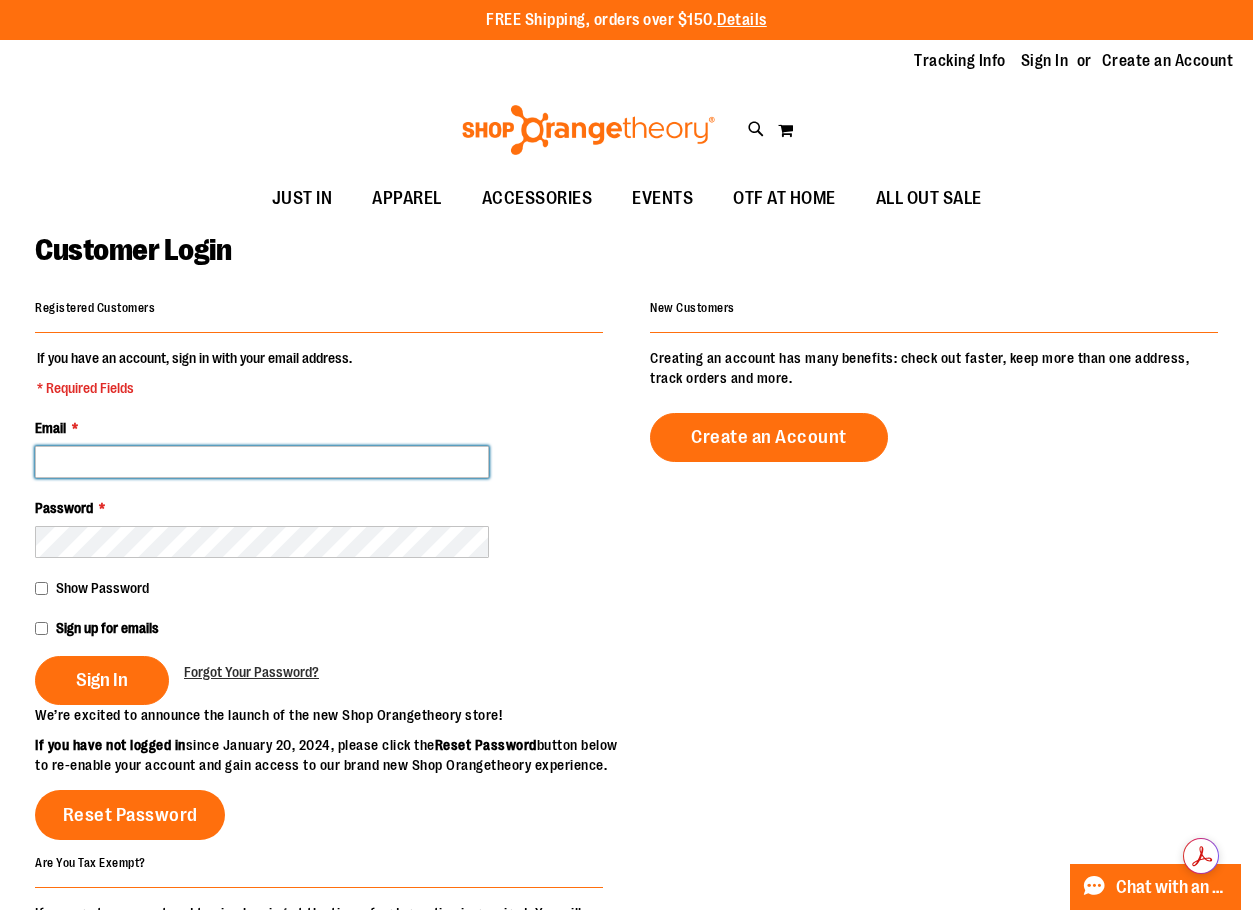 type on "**********" 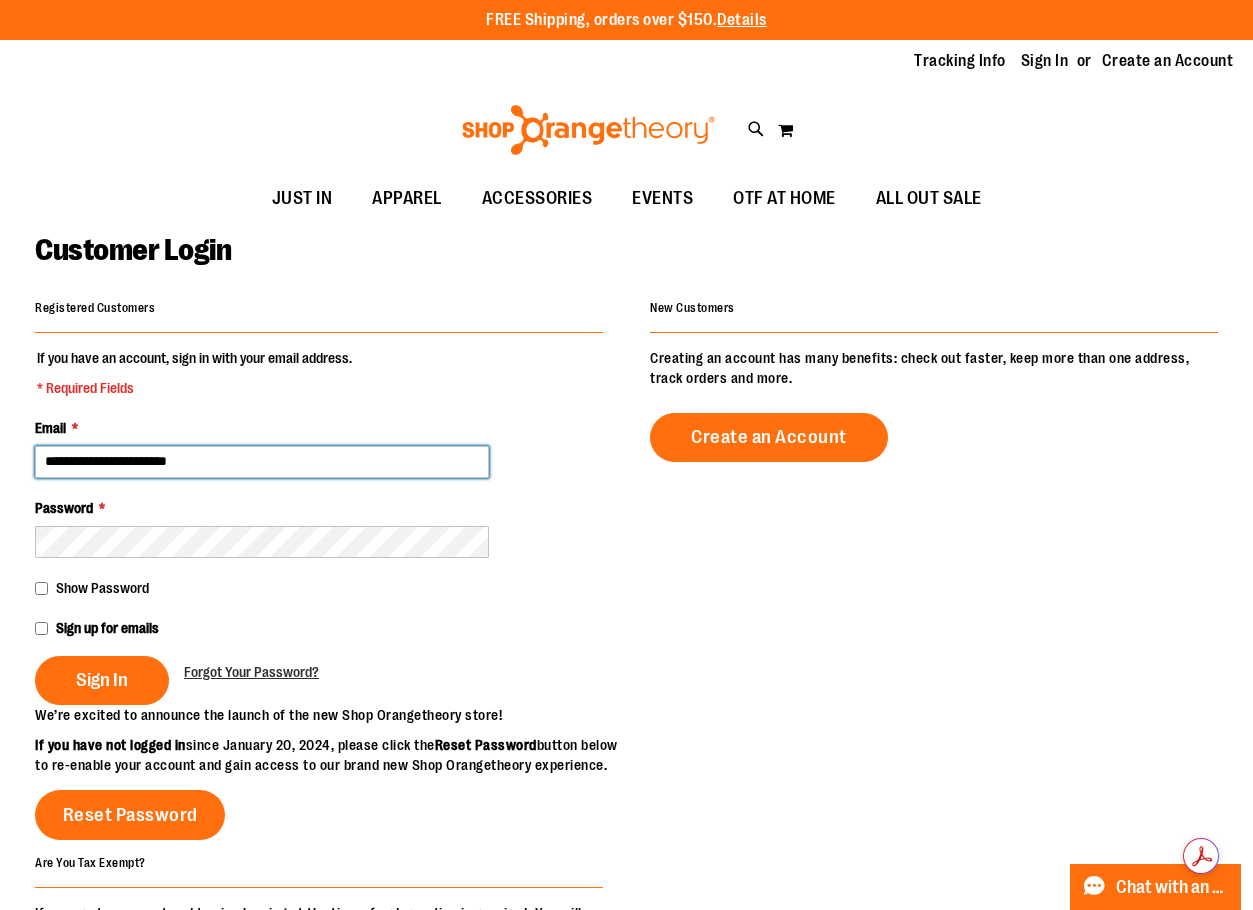 click on "**********" at bounding box center (262, 462) 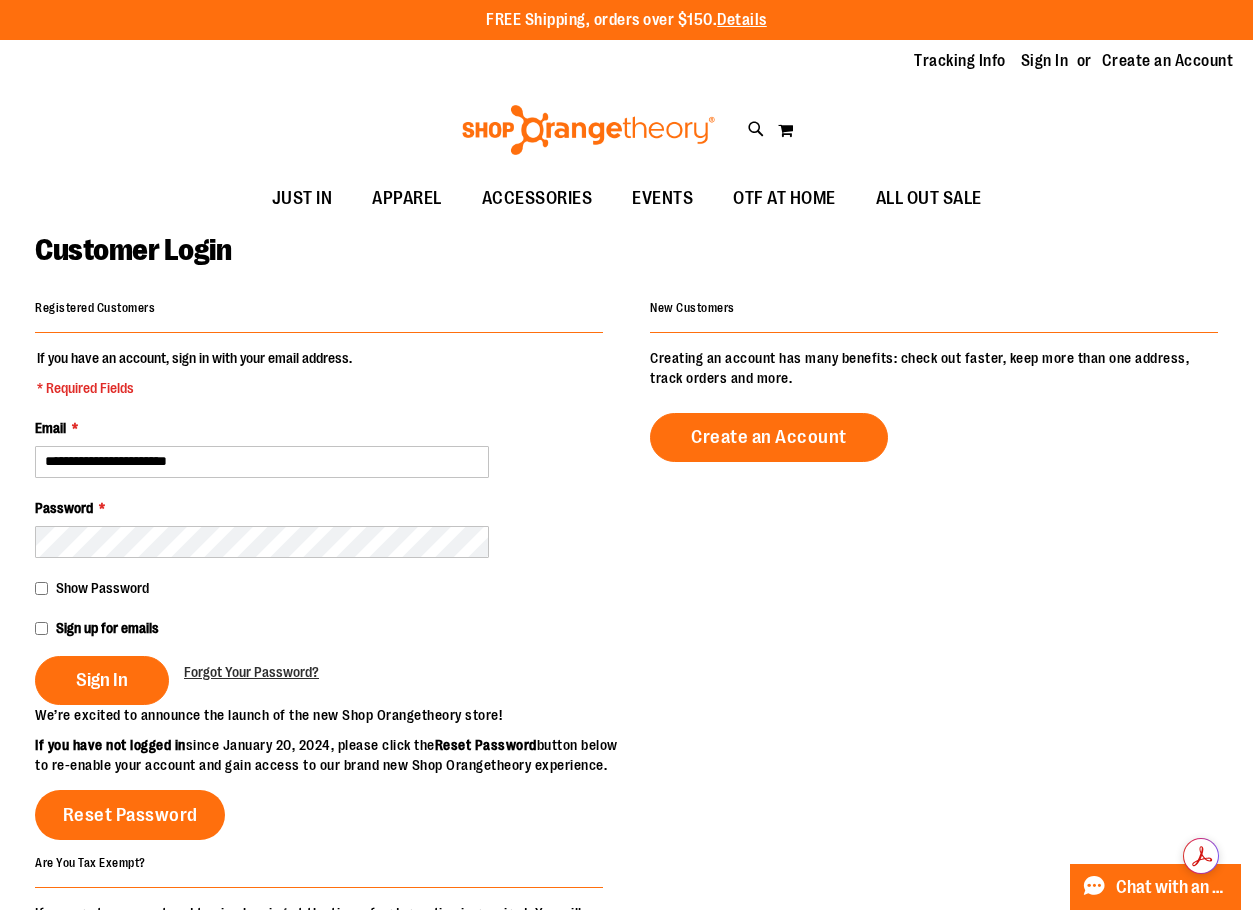 type on "**********" 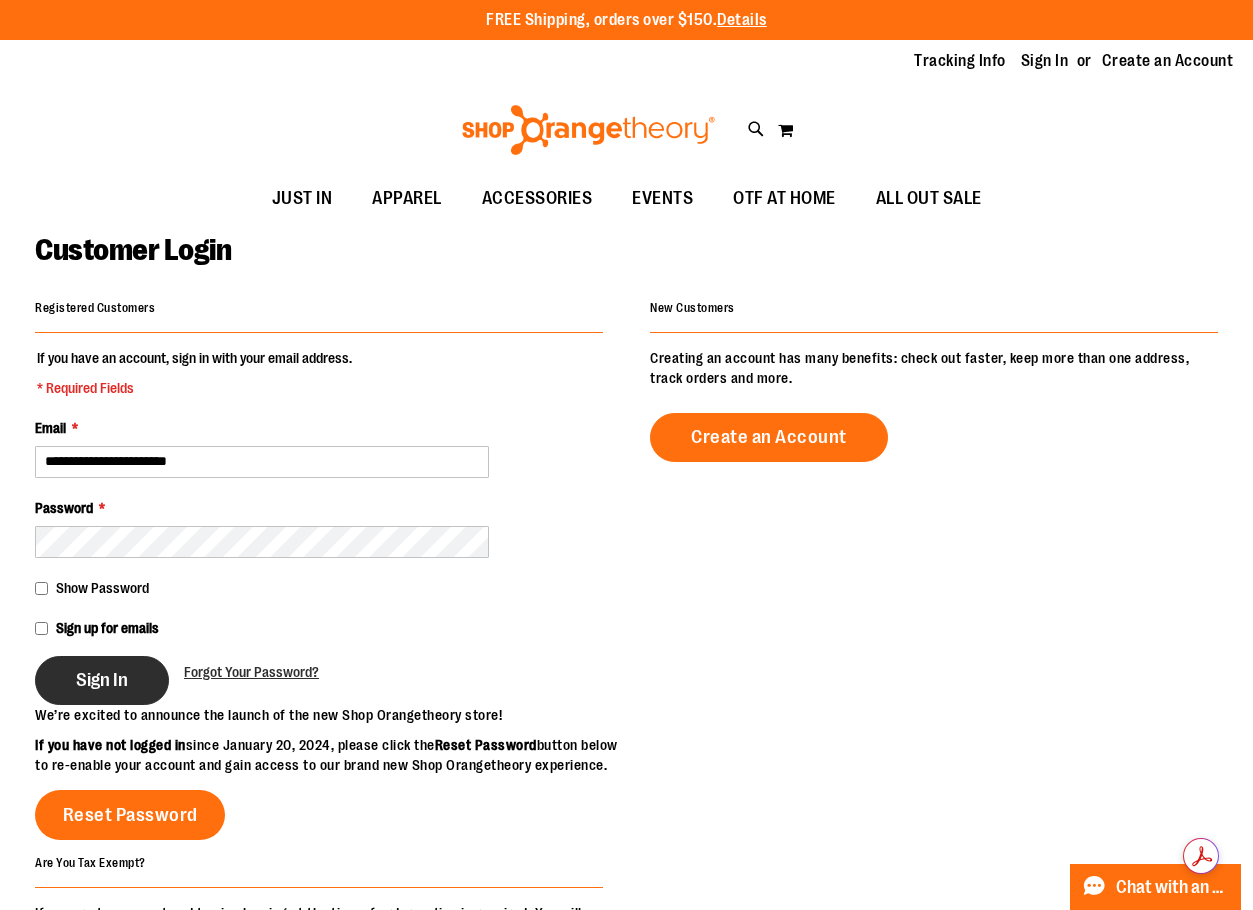 click on "Sign In" at bounding box center (102, 680) 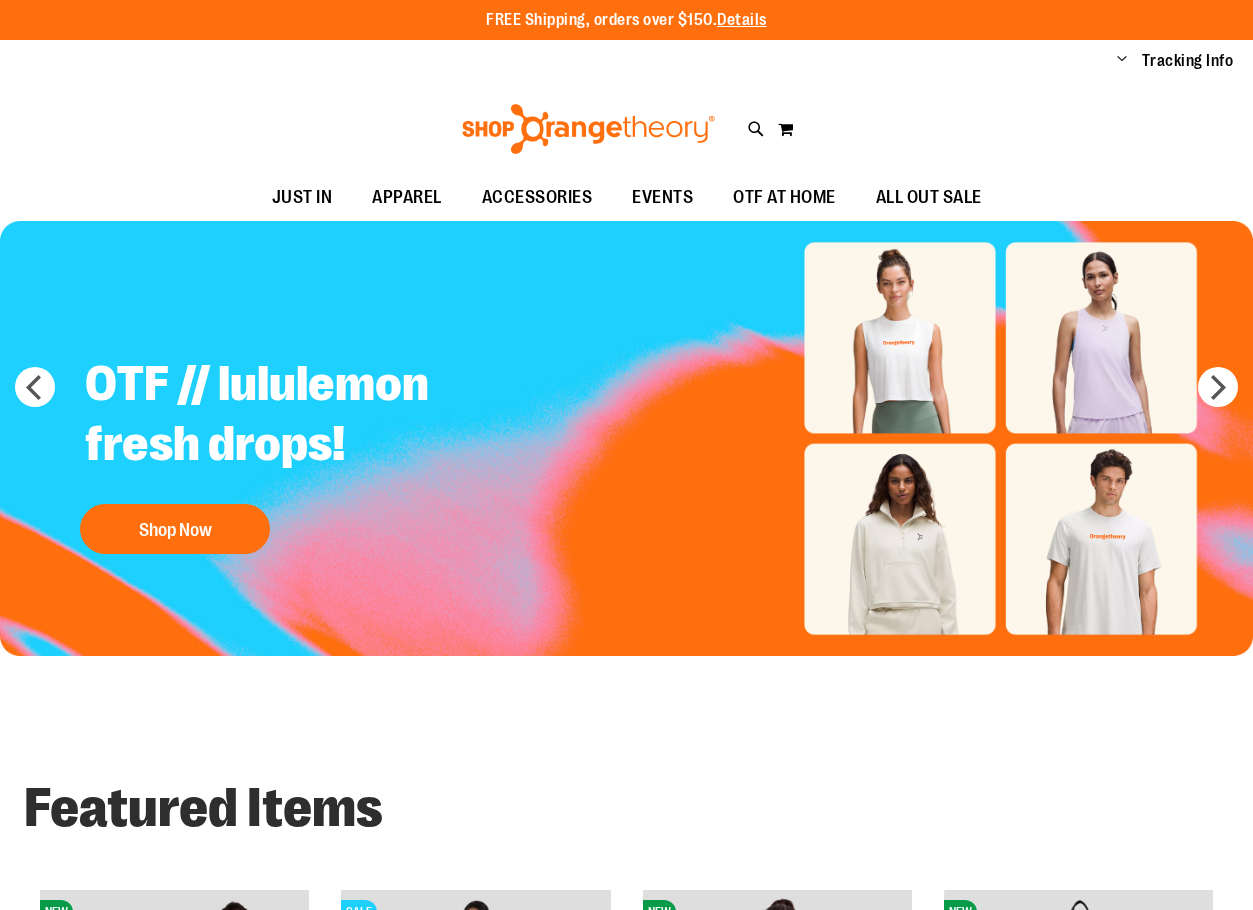 scroll, scrollTop: 0, scrollLeft: 0, axis: both 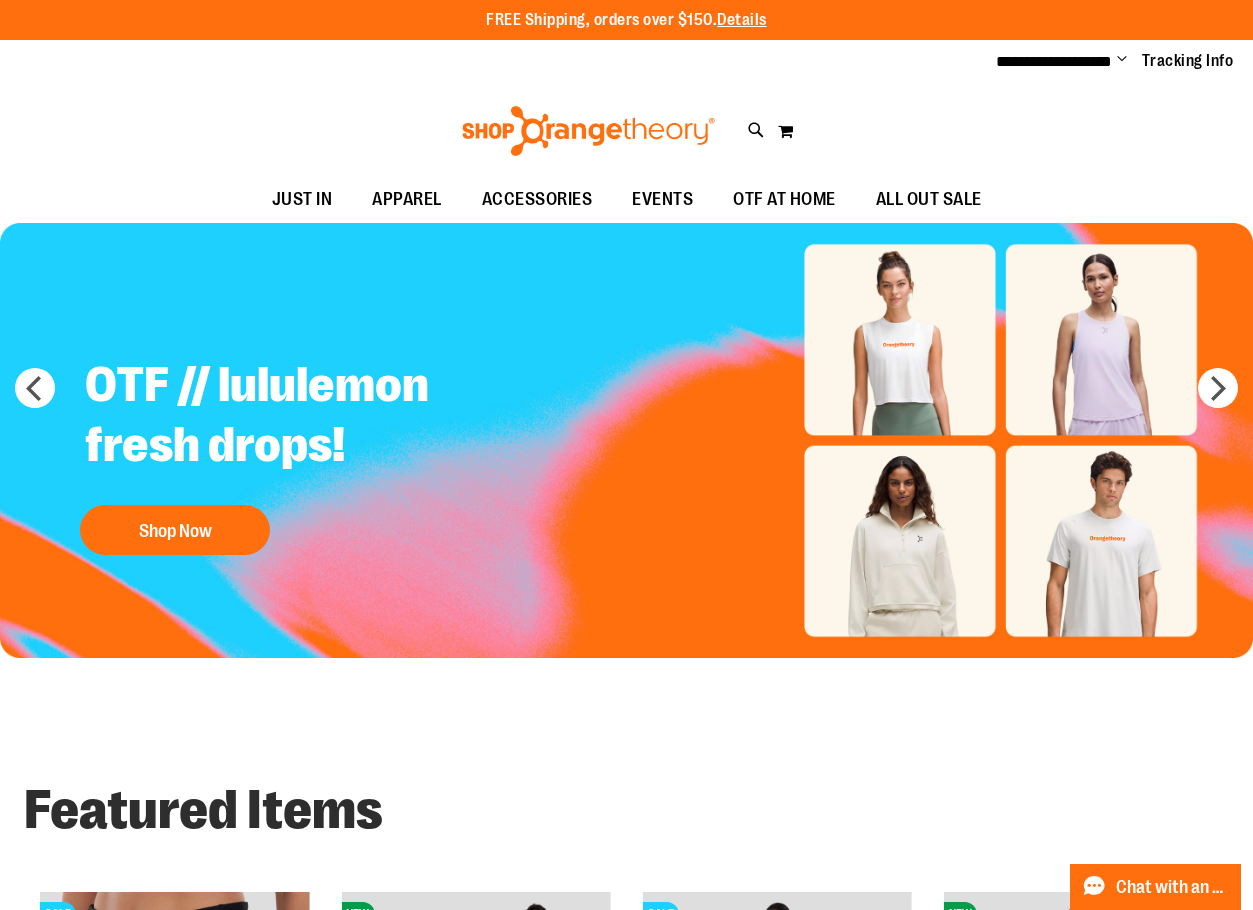 type on "**********" 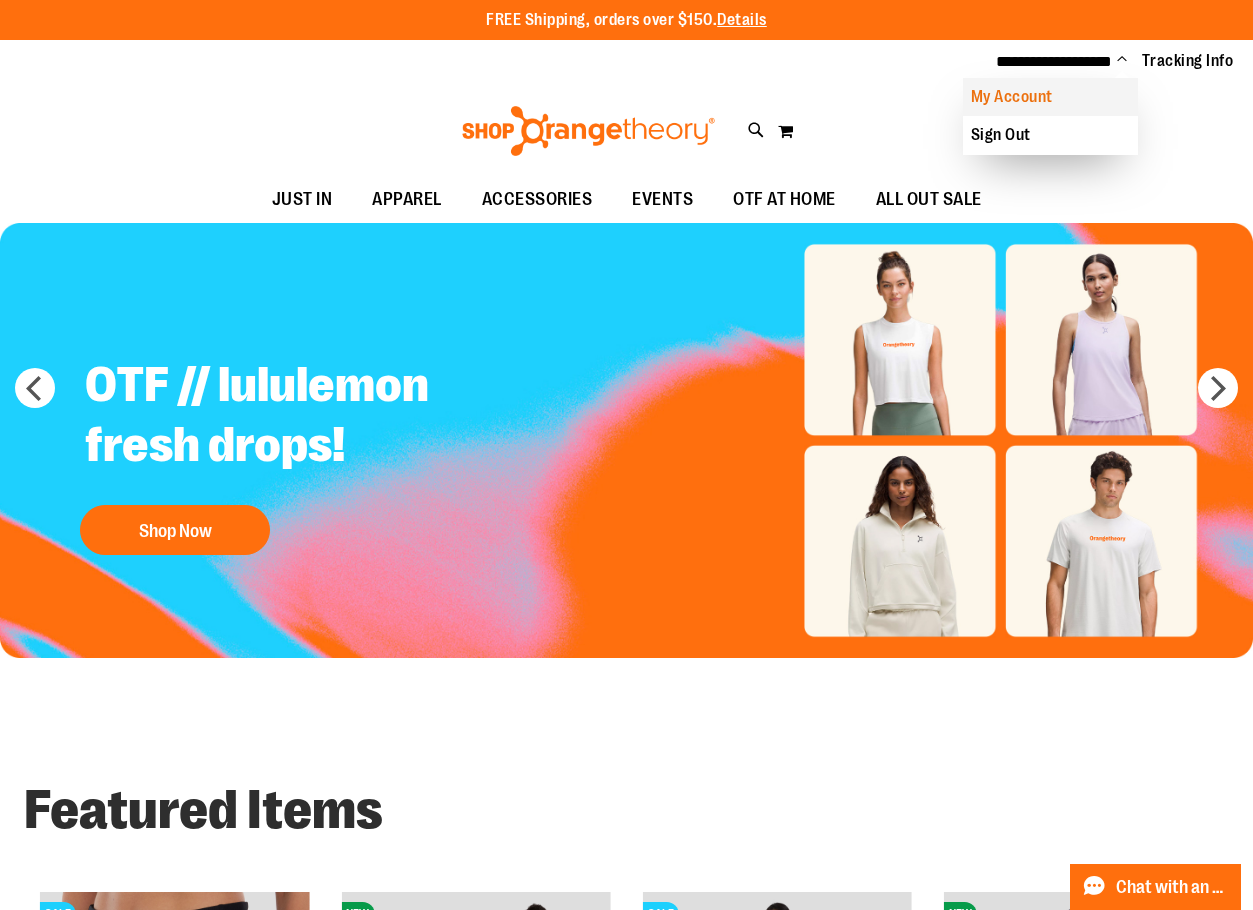 click on "My Account" at bounding box center [1050, 97] 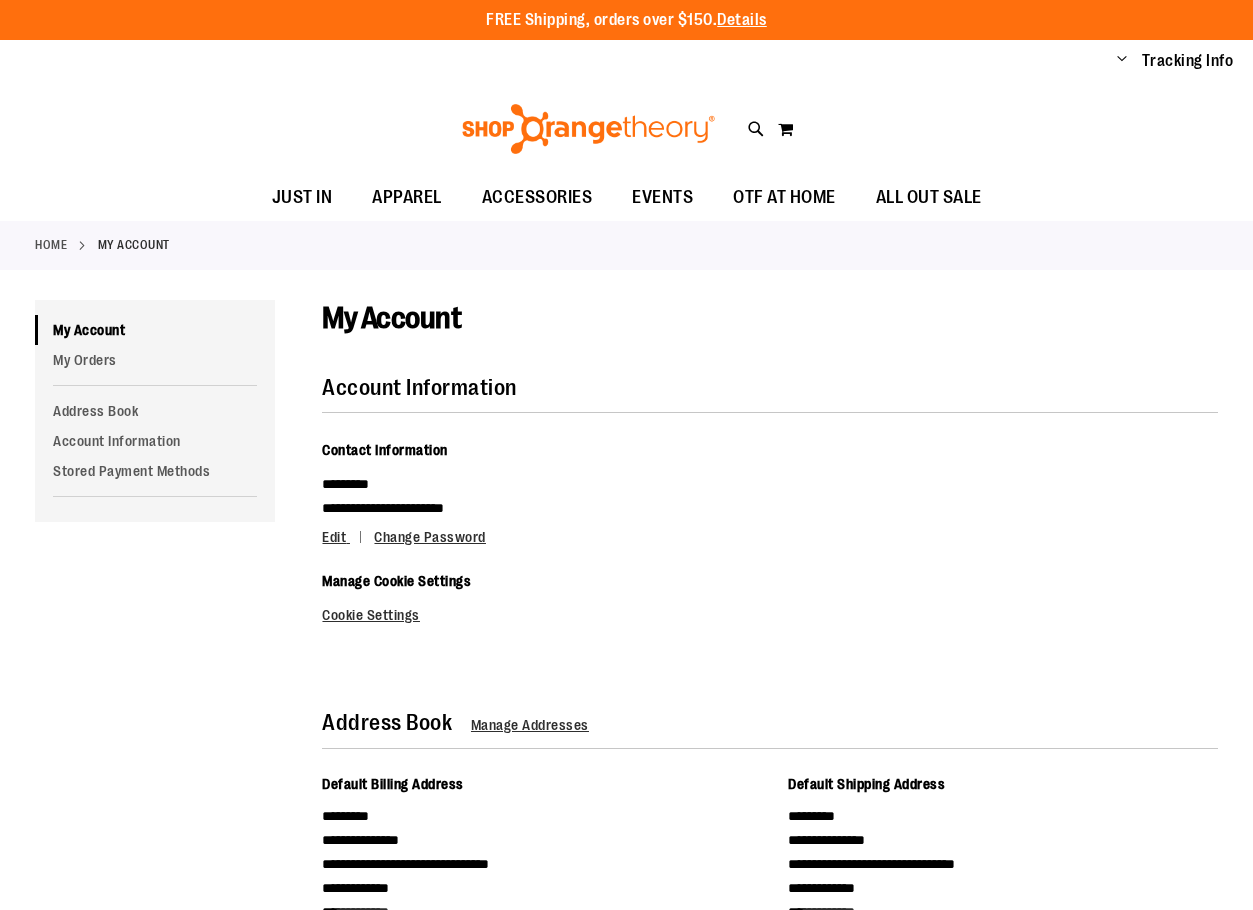 scroll, scrollTop: 0, scrollLeft: 0, axis: both 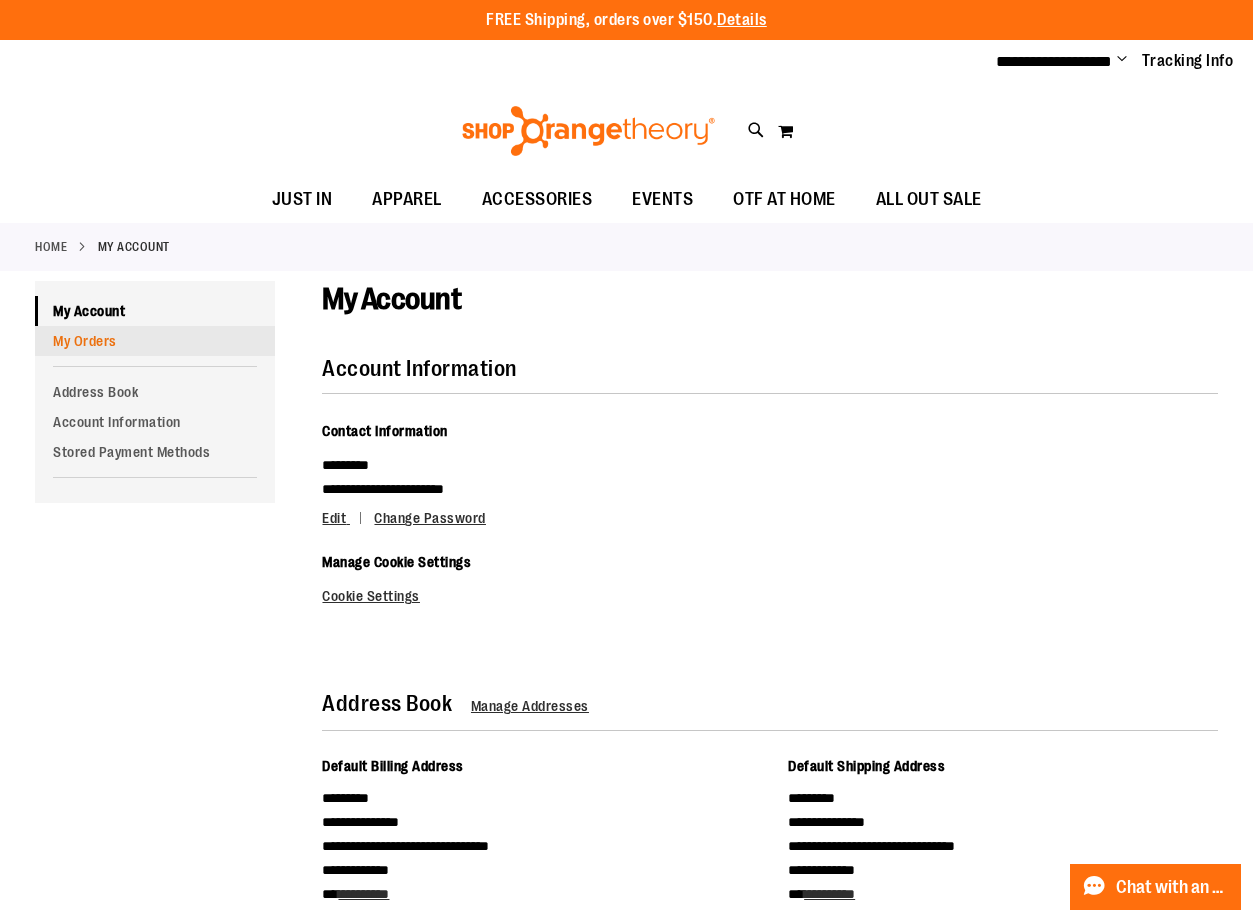 type on "**********" 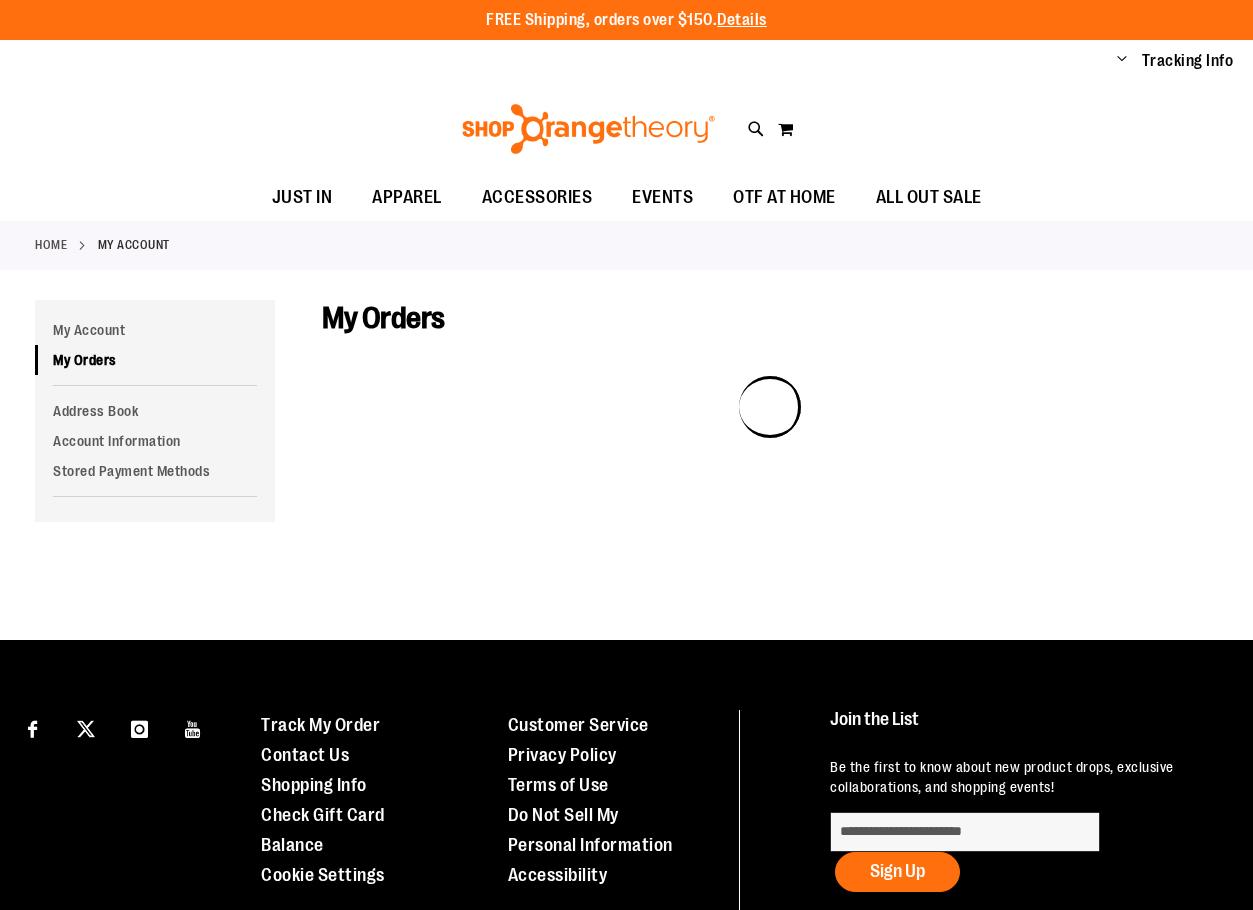 scroll, scrollTop: 0, scrollLeft: 0, axis: both 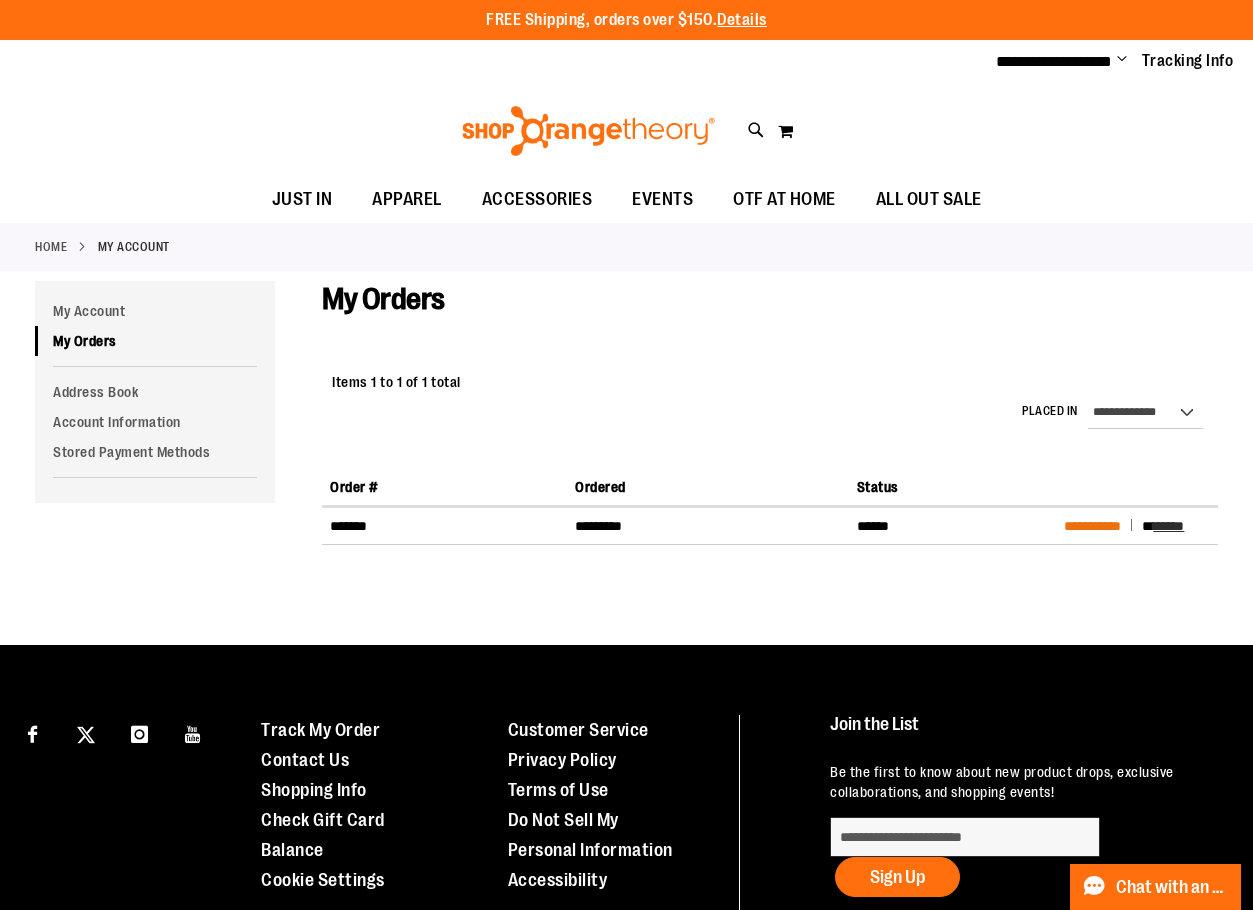 type on "**********" 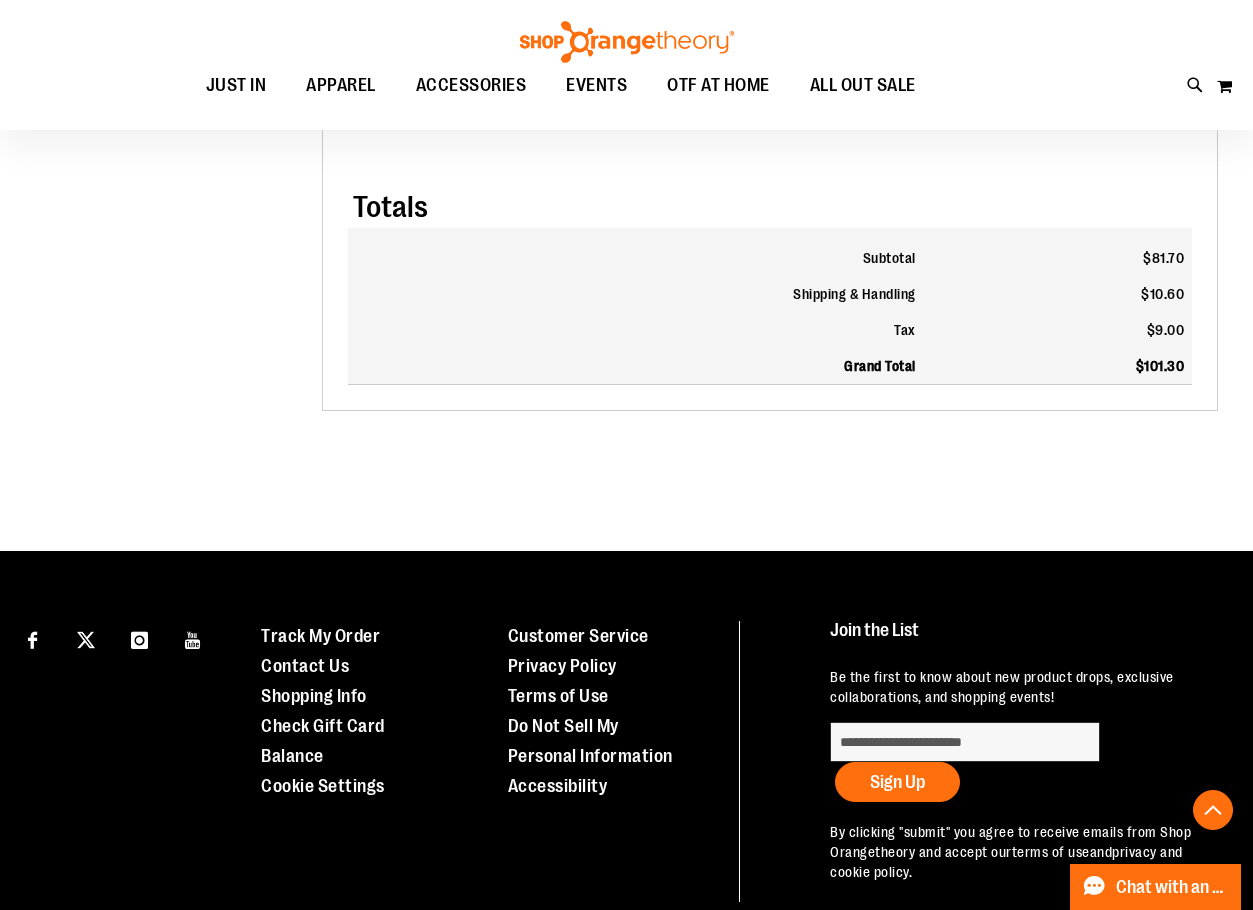 scroll, scrollTop: 1269, scrollLeft: 0, axis: vertical 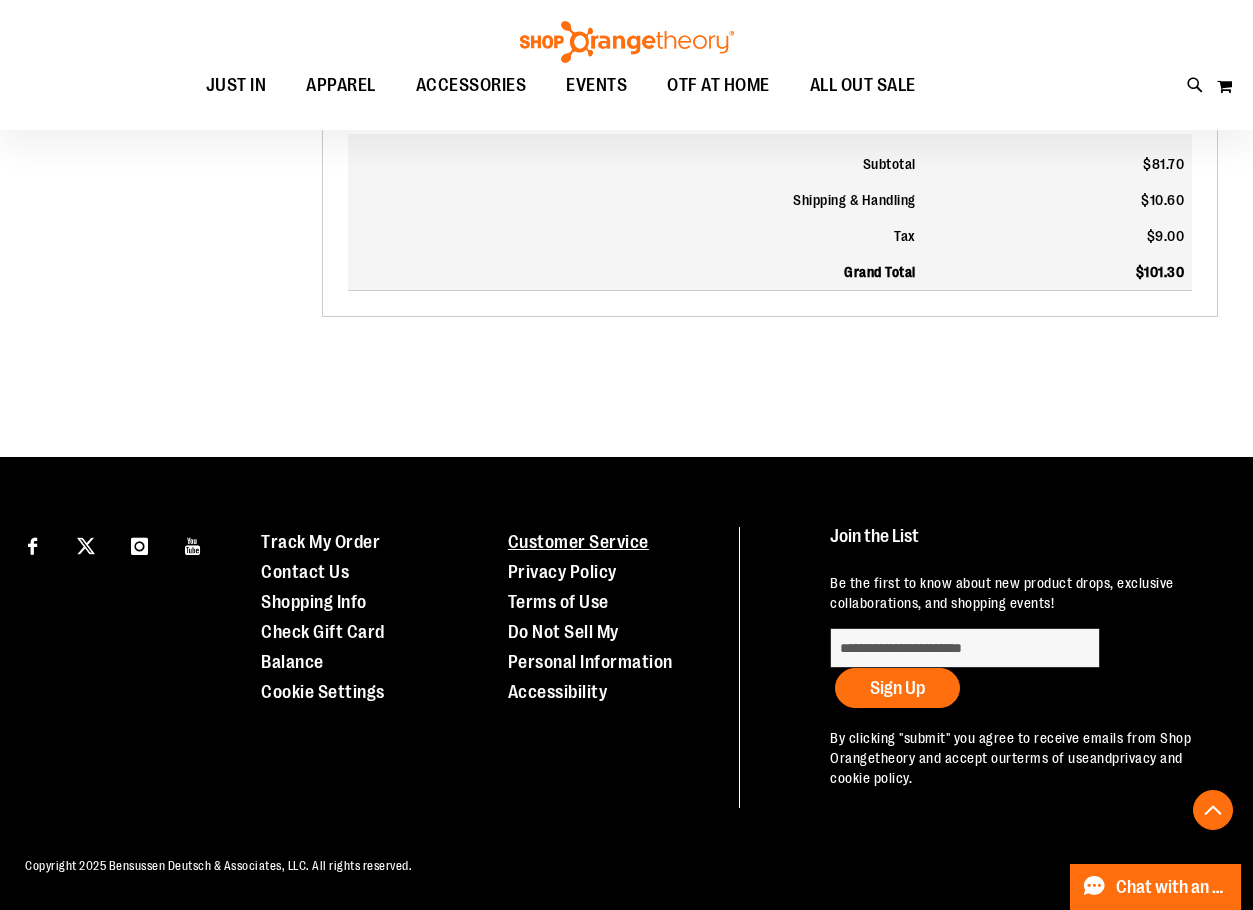 type on "**********" 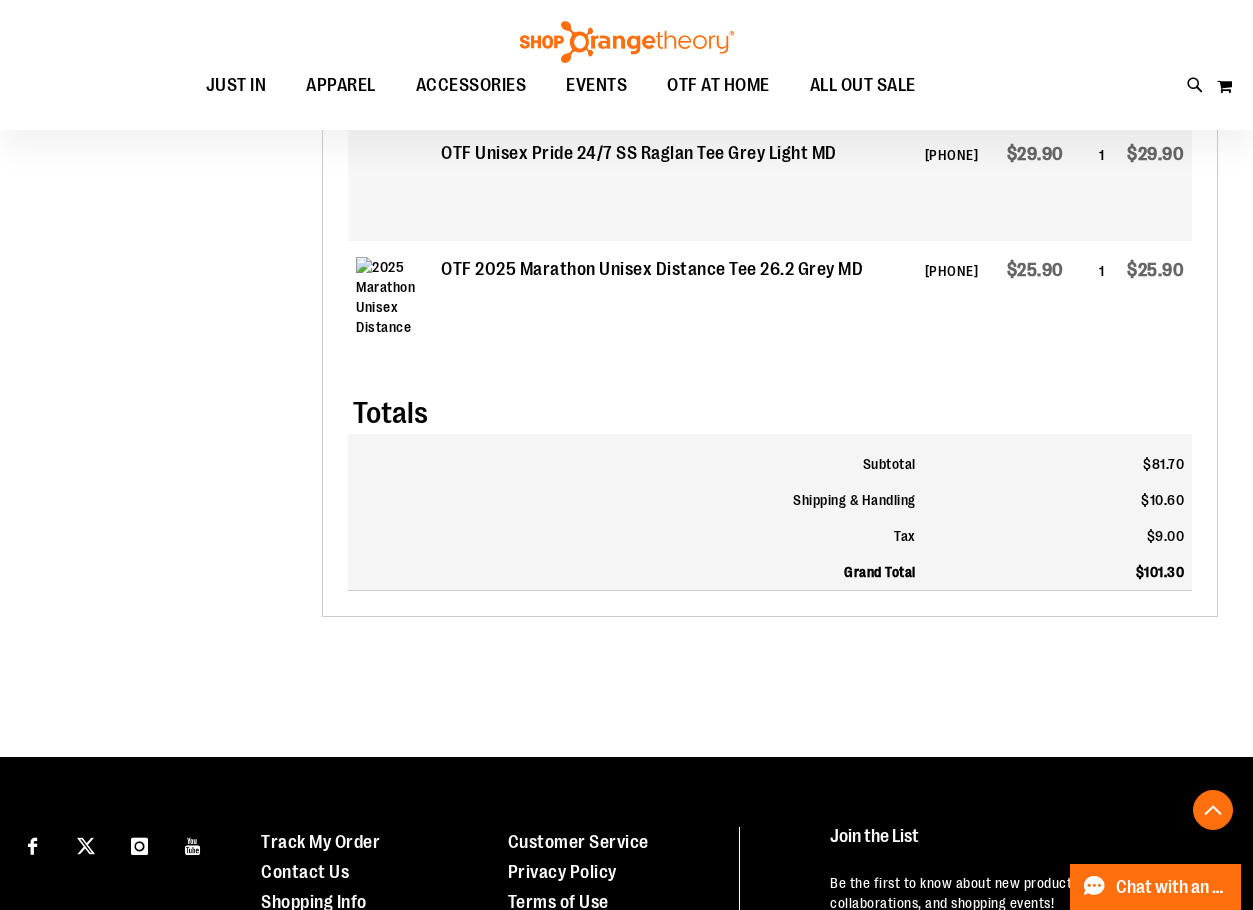 scroll, scrollTop: 769, scrollLeft: 0, axis: vertical 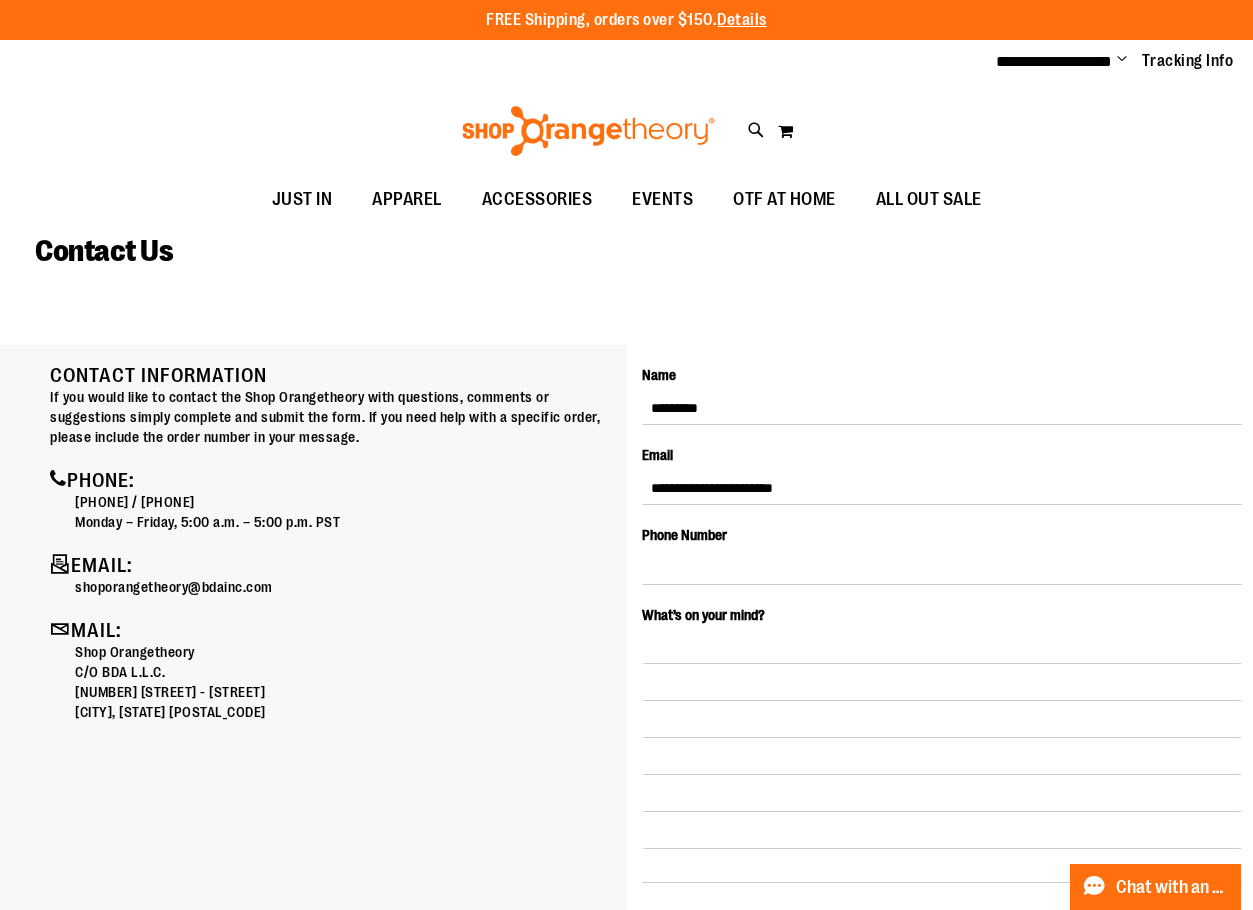 type on "**********" 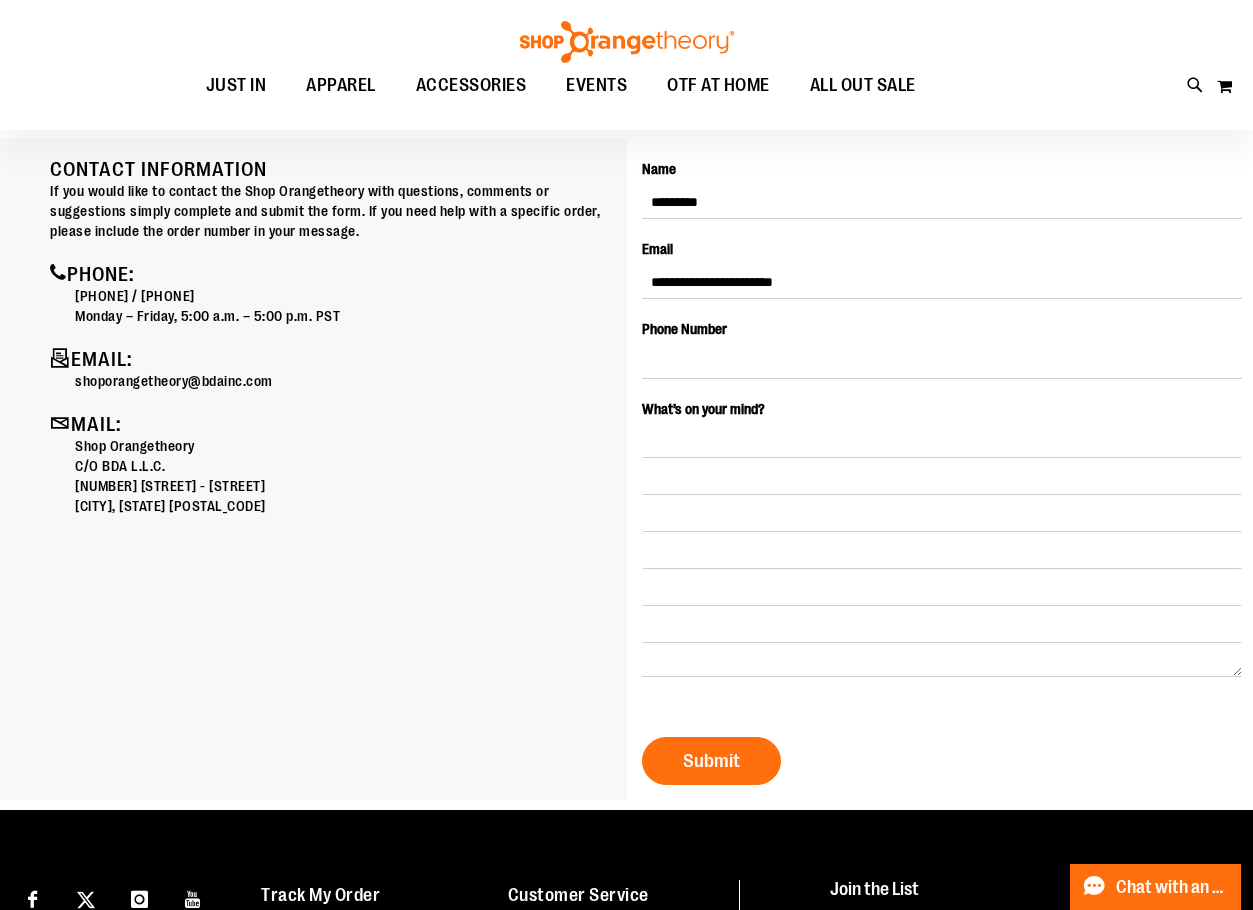 scroll, scrollTop: 557, scrollLeft: 0, axis: vertical 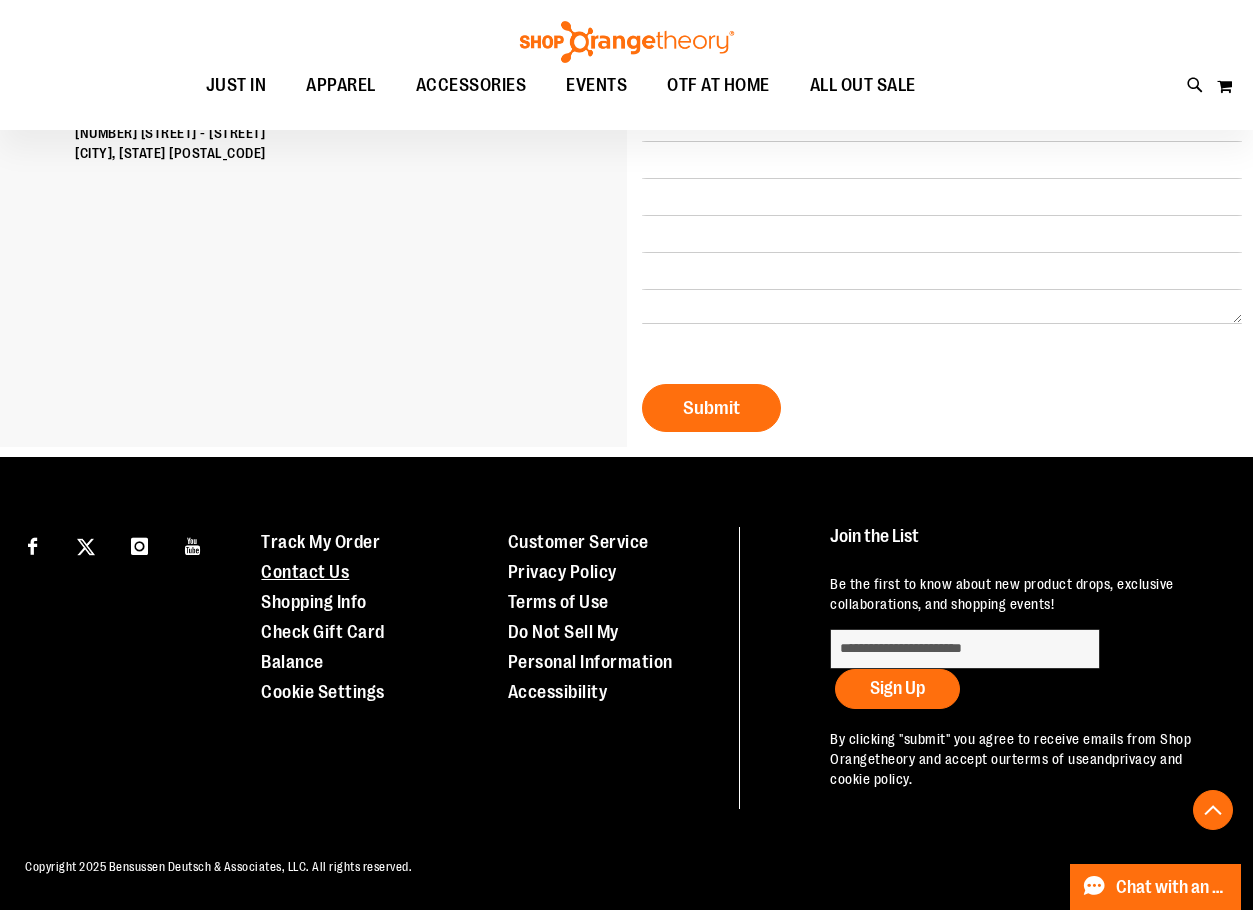 click on "Contact Us" at bounding box center (305, 572) 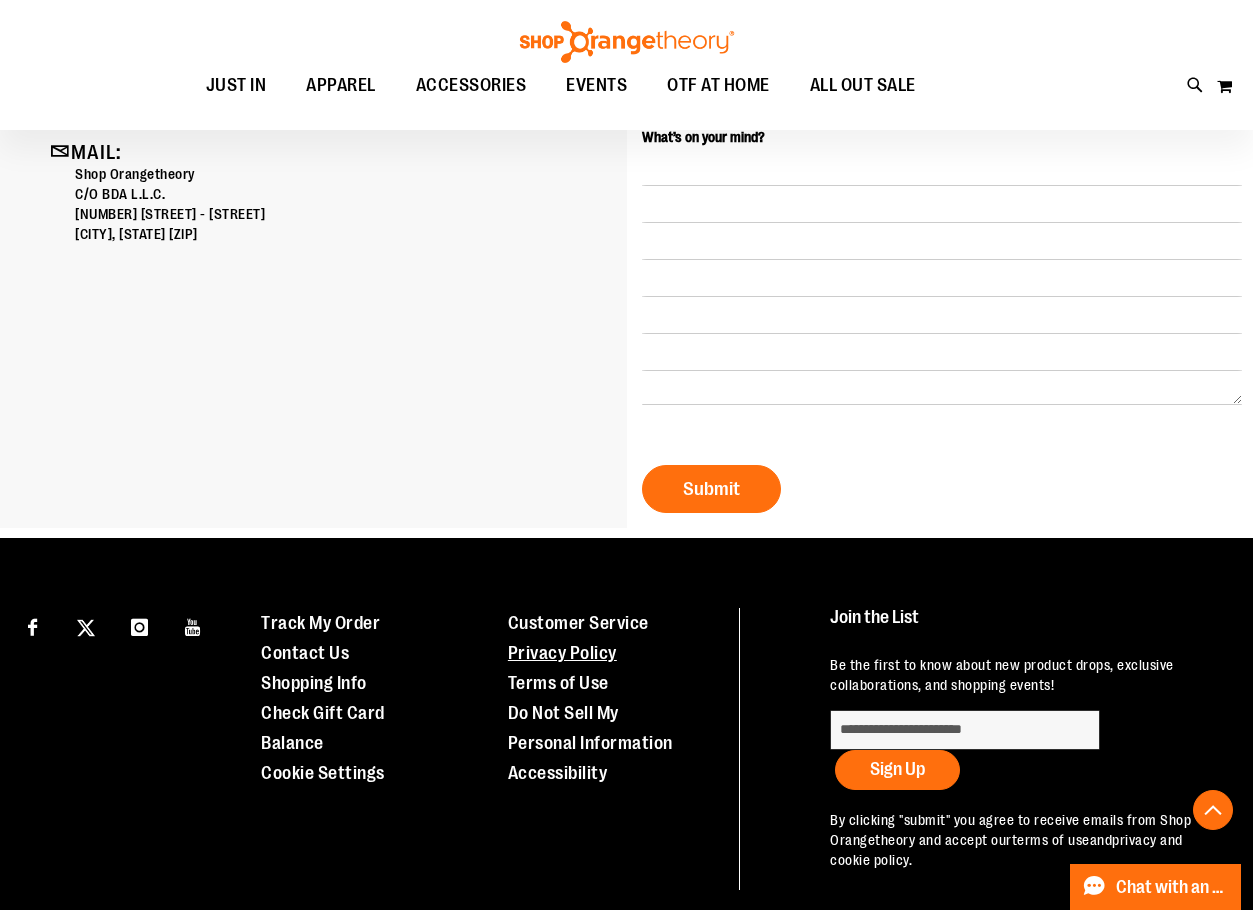 scroll, scrollTop: 557, scrollLeft: 0, axis: vertical 